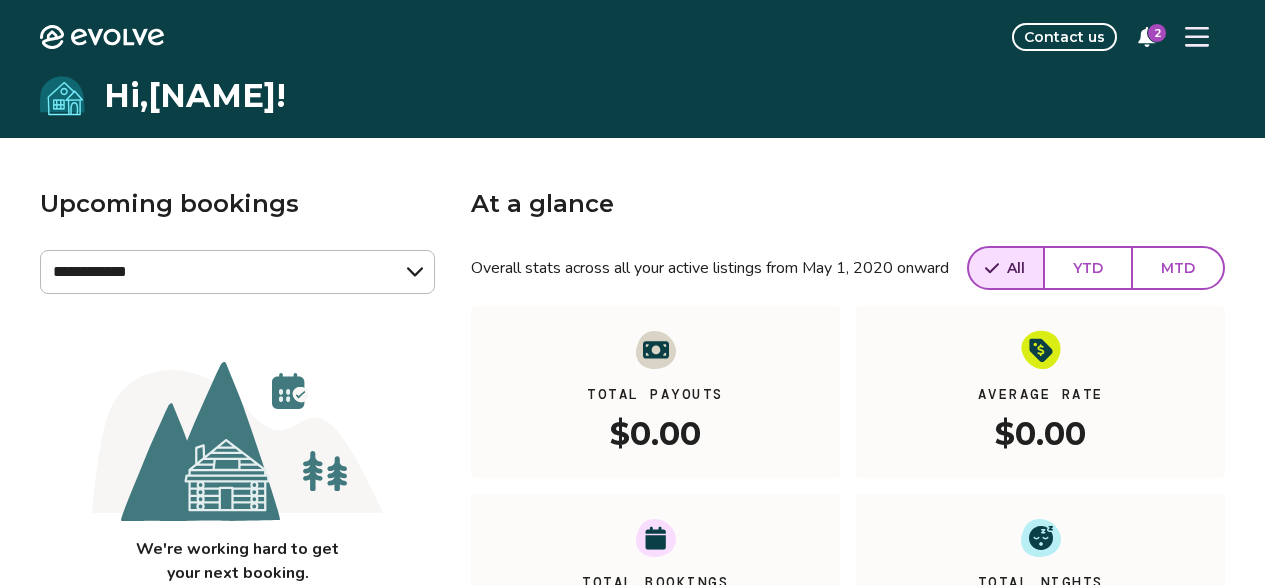 scroll, scrollTop: 0, scrollLeft: 0, axis: both 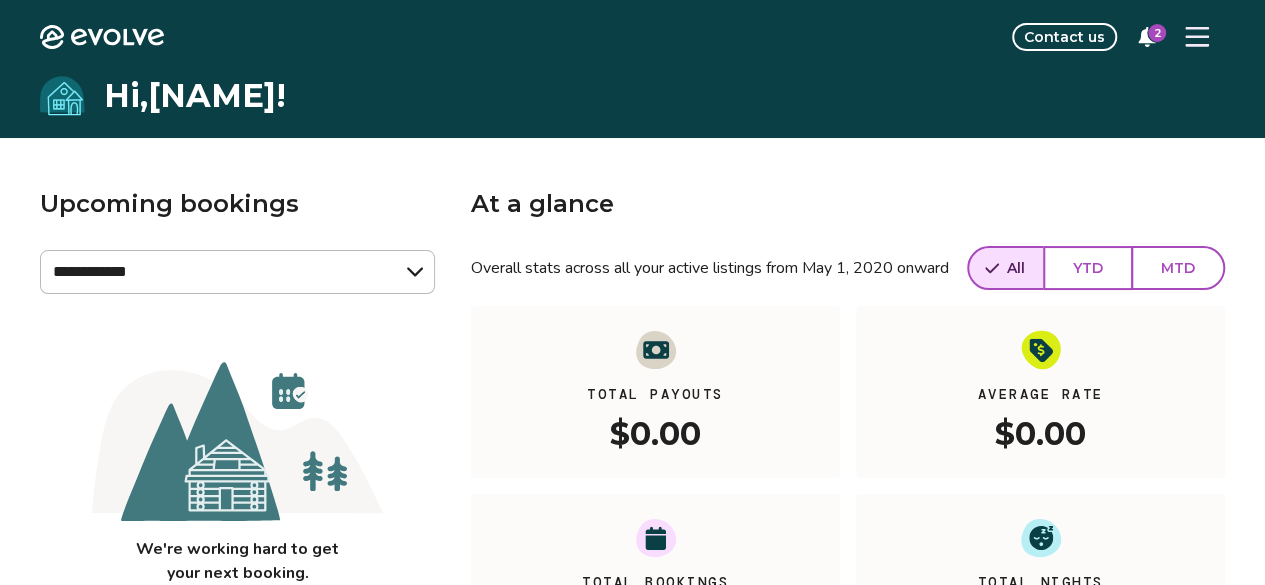 click on "2" at bounding box center (1157, 33) 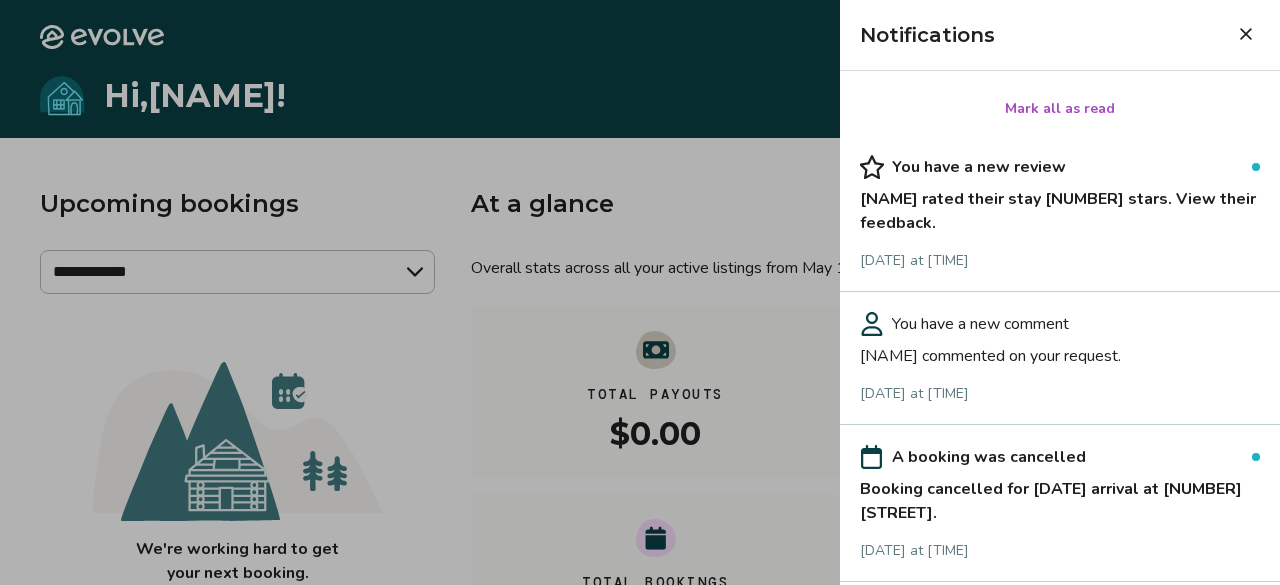 click on "[NAME] commented on your request." at bounding box center (1060, 352) 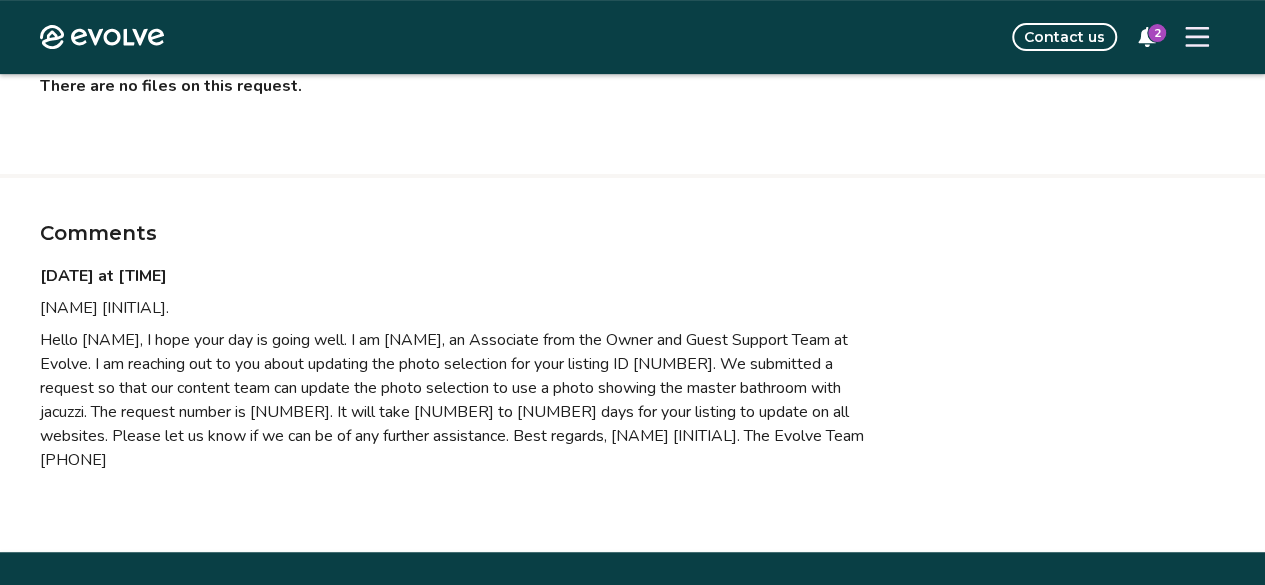 scroll, scrollTop: 448, scrollLeft: 0, axis: vertical 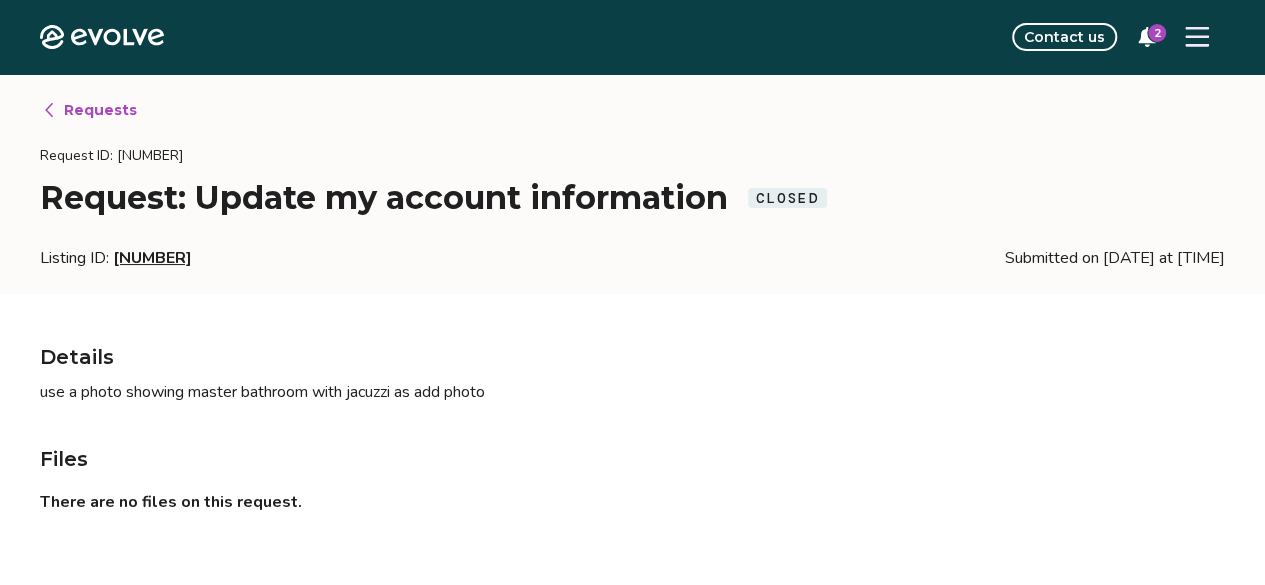 click on "[NUMBER]" at bounding box center [152, 258] 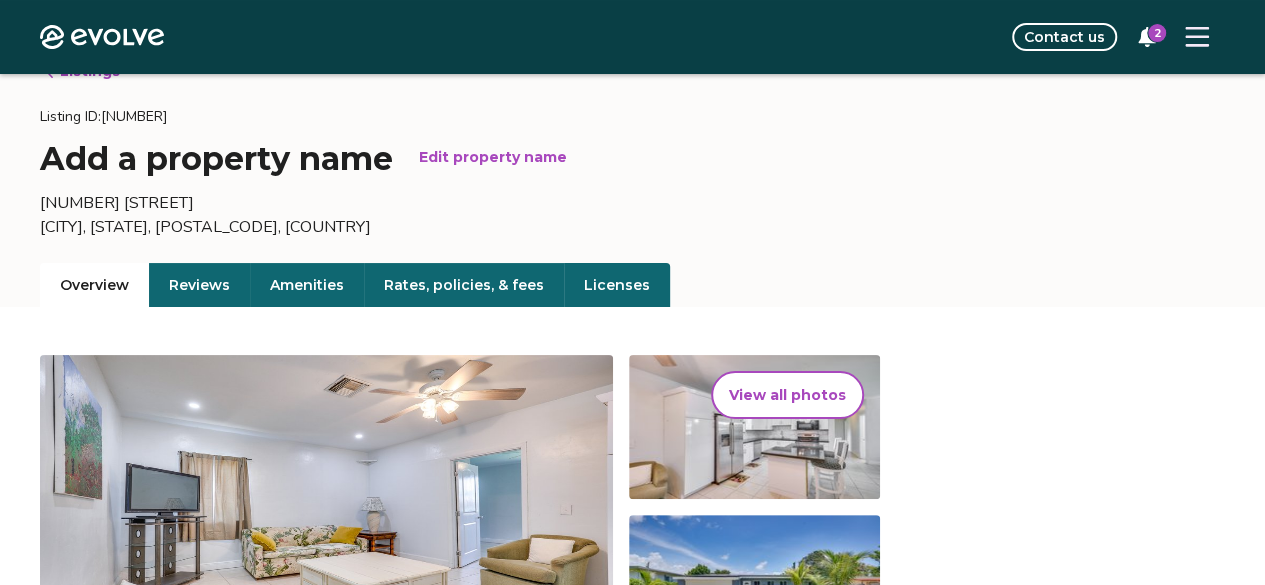 scroll, scrollTop: 0, scrollLeft: 0, axis: both 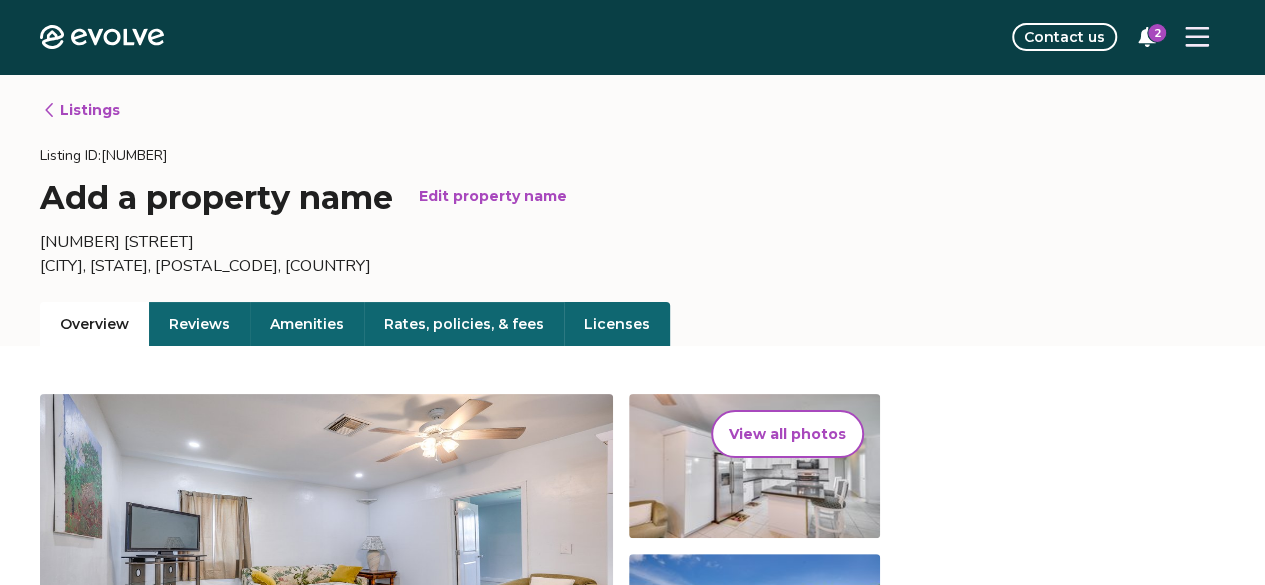 click on "Listings" at bounding box center [81, 110] 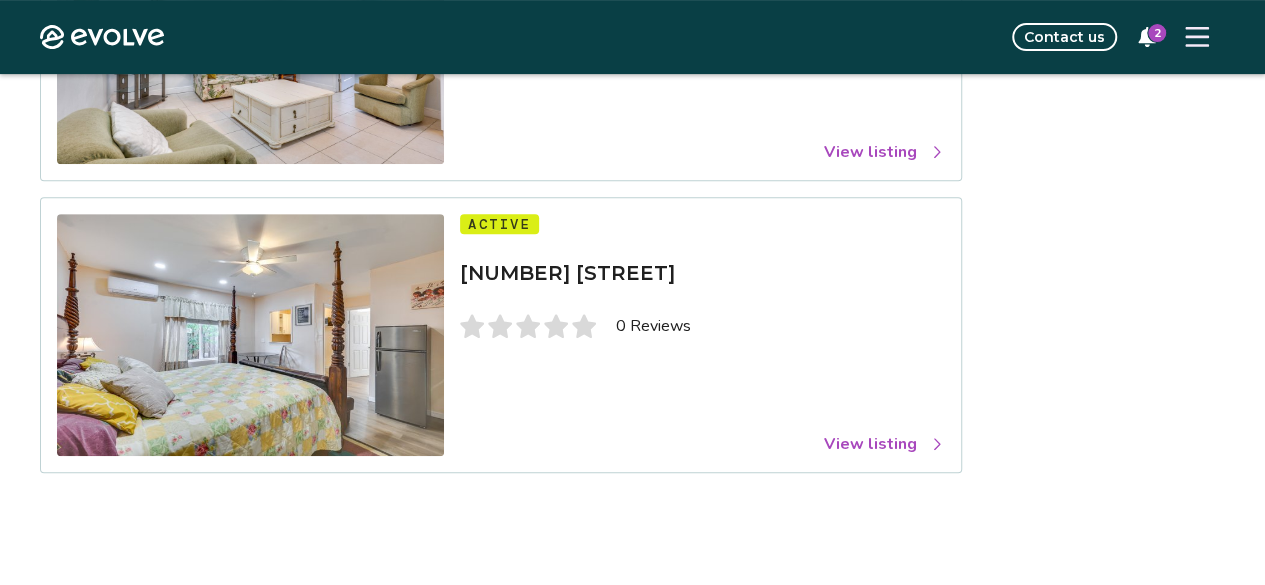 scroll, scrollTop: 348, scrollLeft: 0, axis: vertical 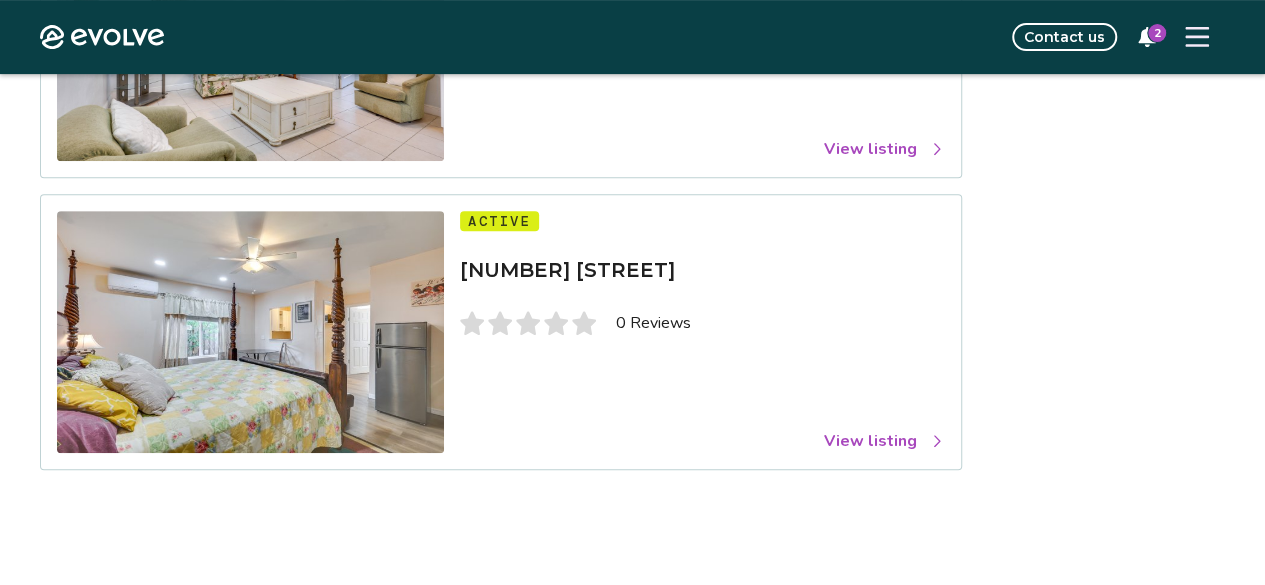click on "View listing" at bounding box center (884, 441) 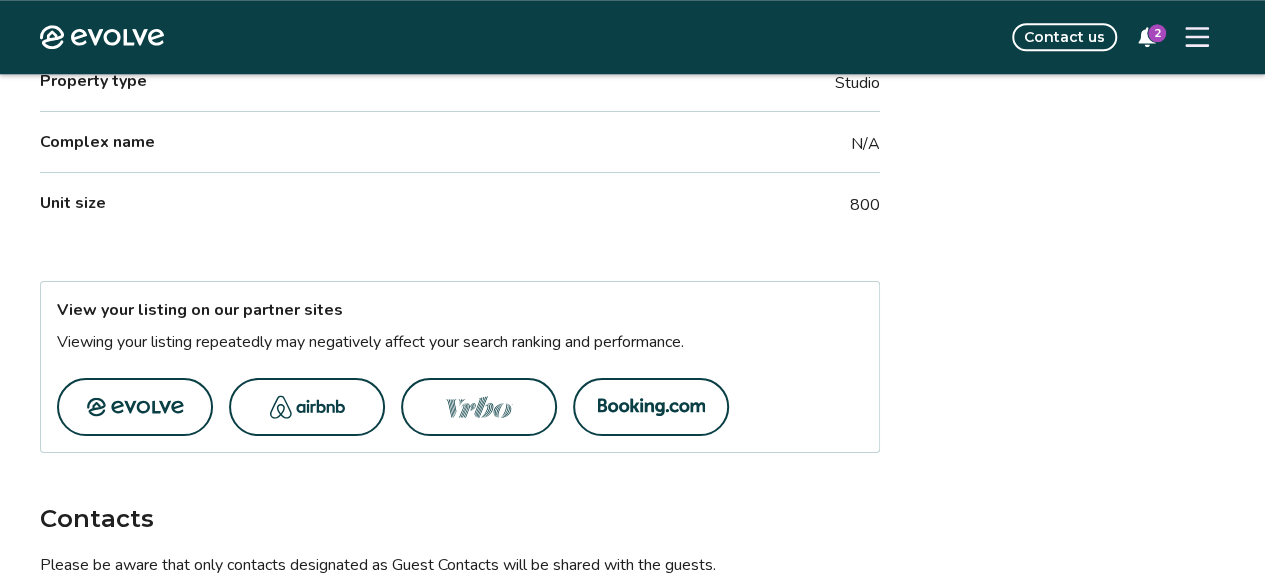 scroll, scrollTop: 1006, scrollLeft: 0, axis: vertical 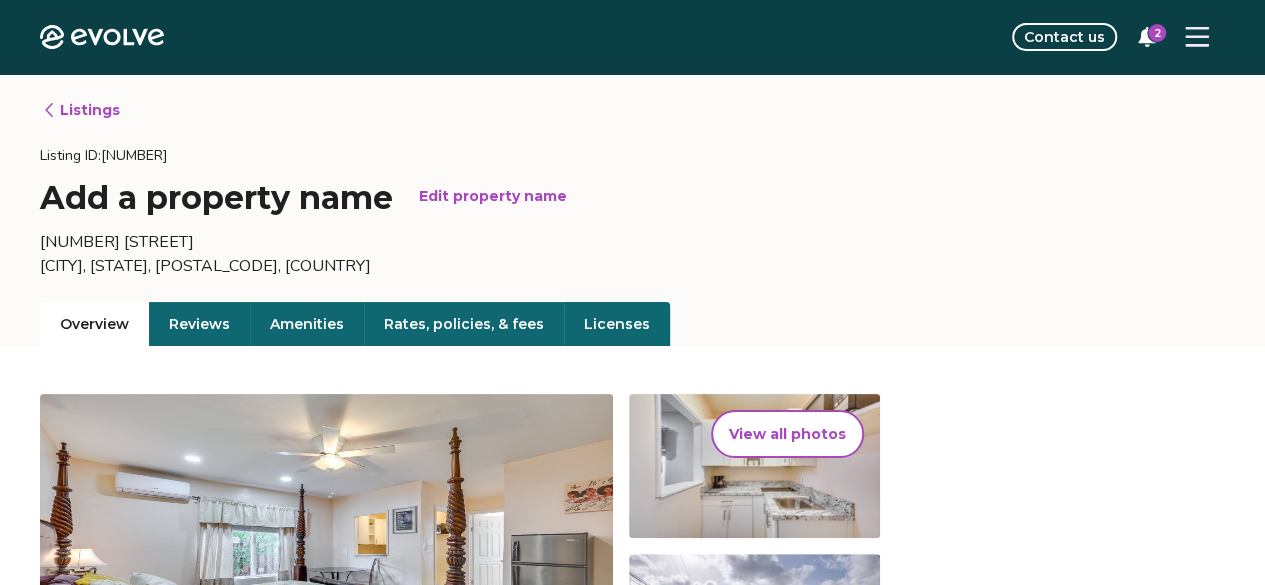 click on "Reviews" at bounding box center [199, 324] 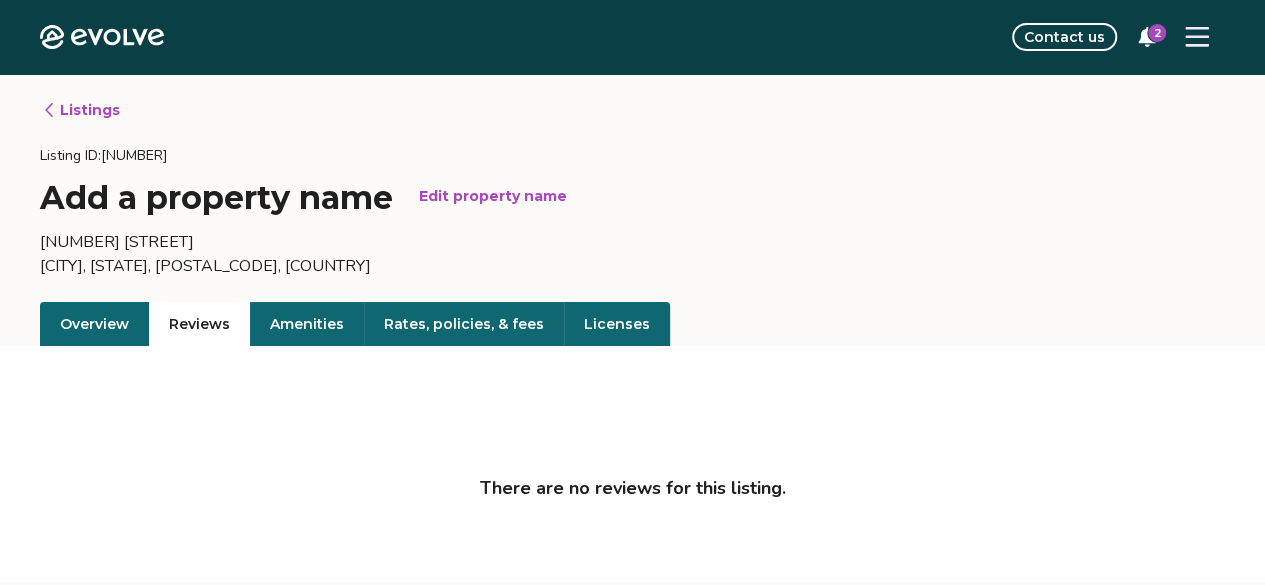 click on "Amenities" at bounding box center [307, 324] 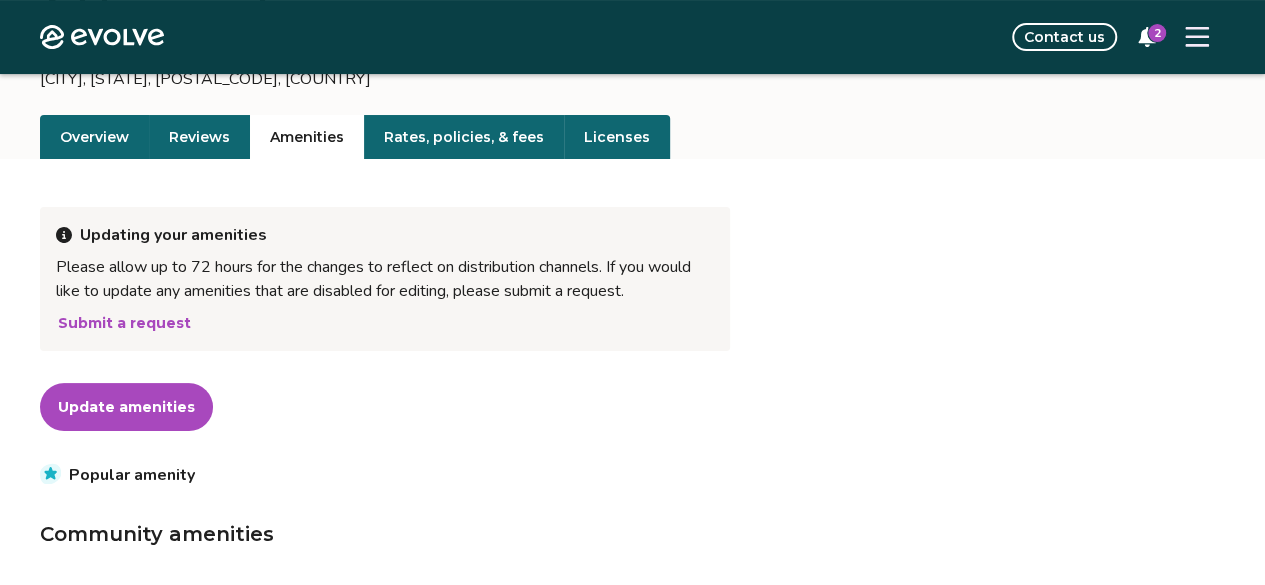 scroll, scrollTop: 202, scrollLeft: 0, axis: vertical 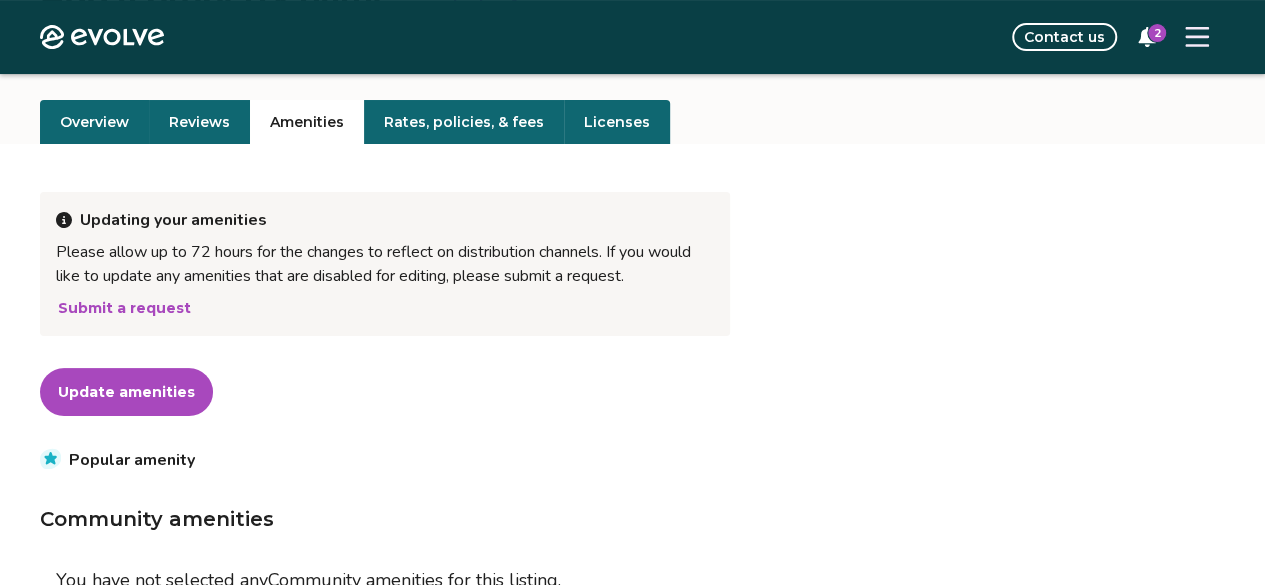 click on "Update amenities" at bounding box center (126, 392) 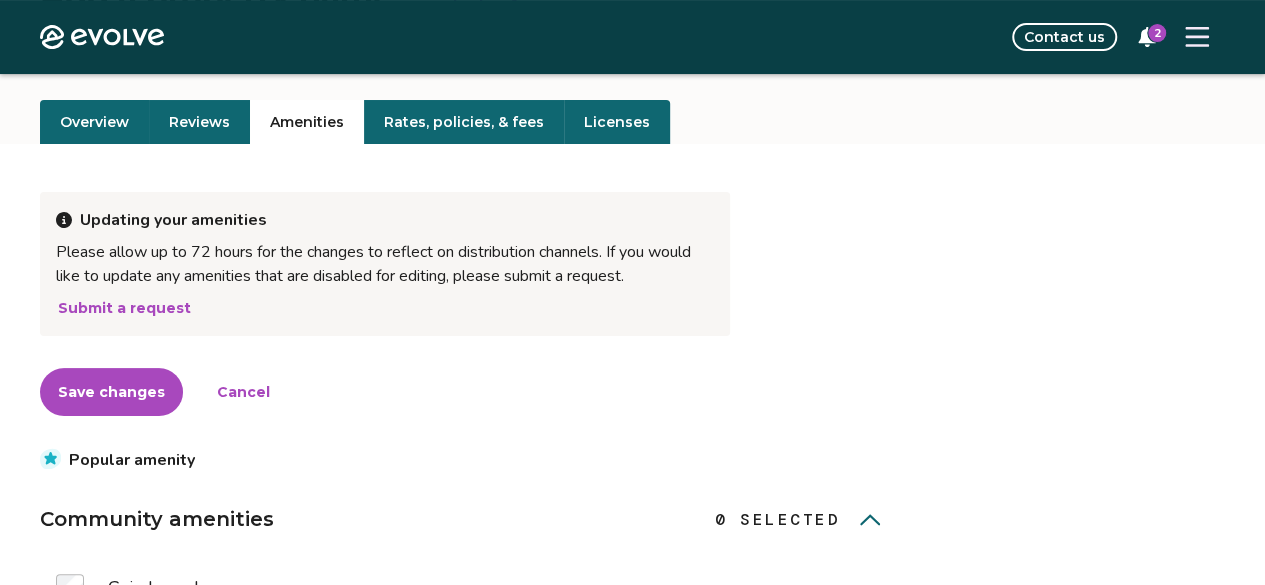 click on "Save changes" at bounding box center [111, 392] 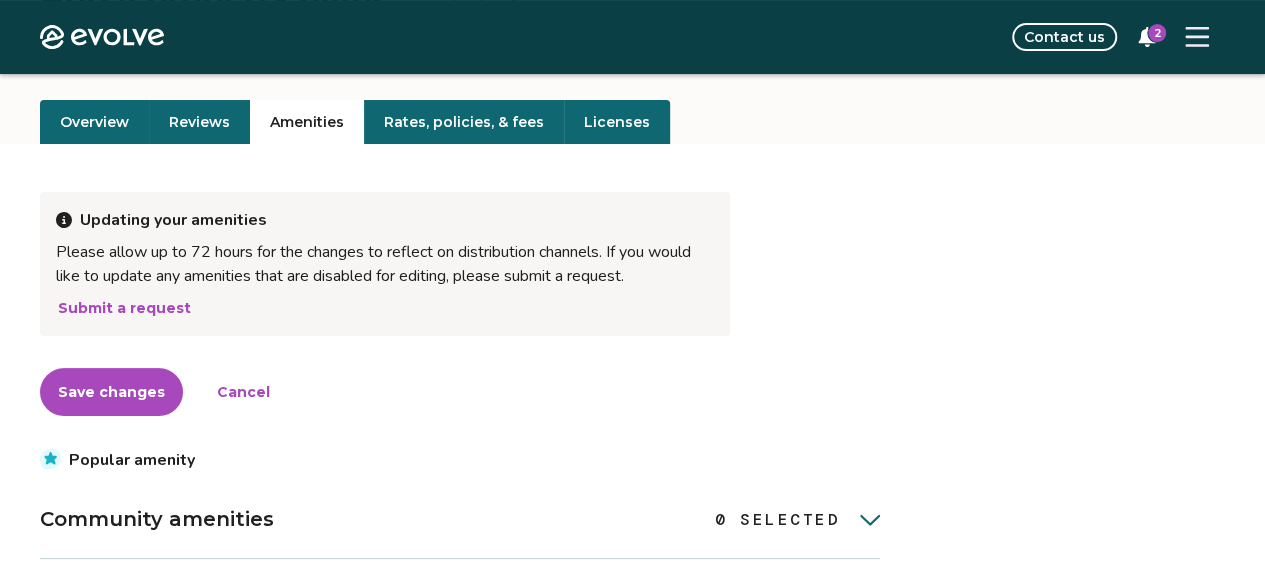 click on "0 SELECTED" at bounding box center (777, 520) 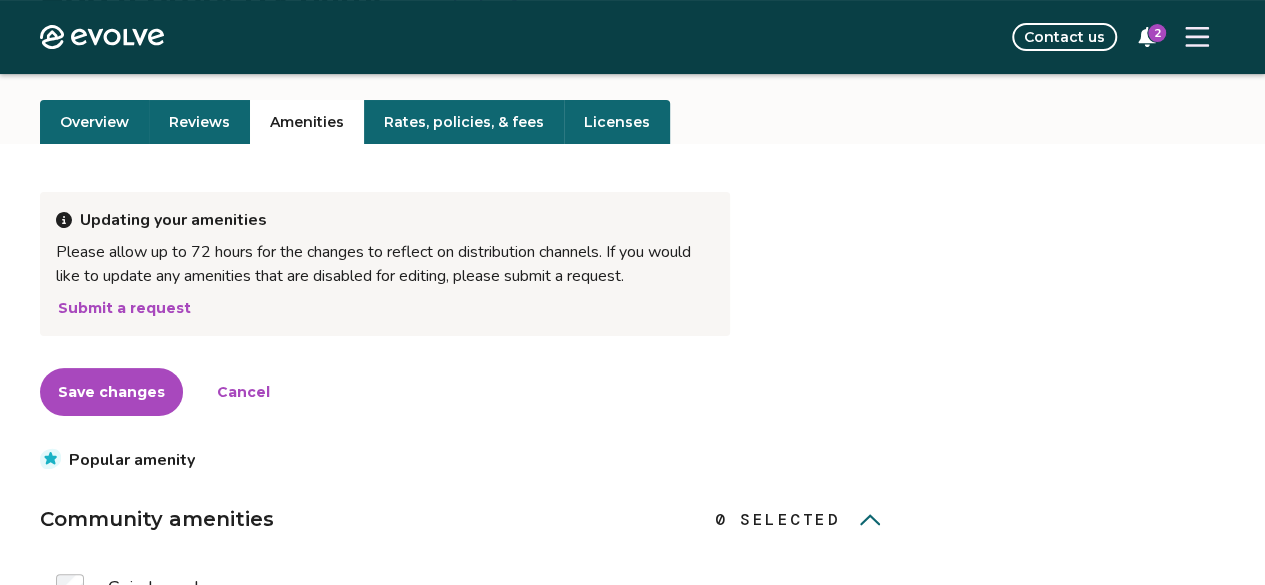 click on "Cancel" at bounding box center (243, 392) 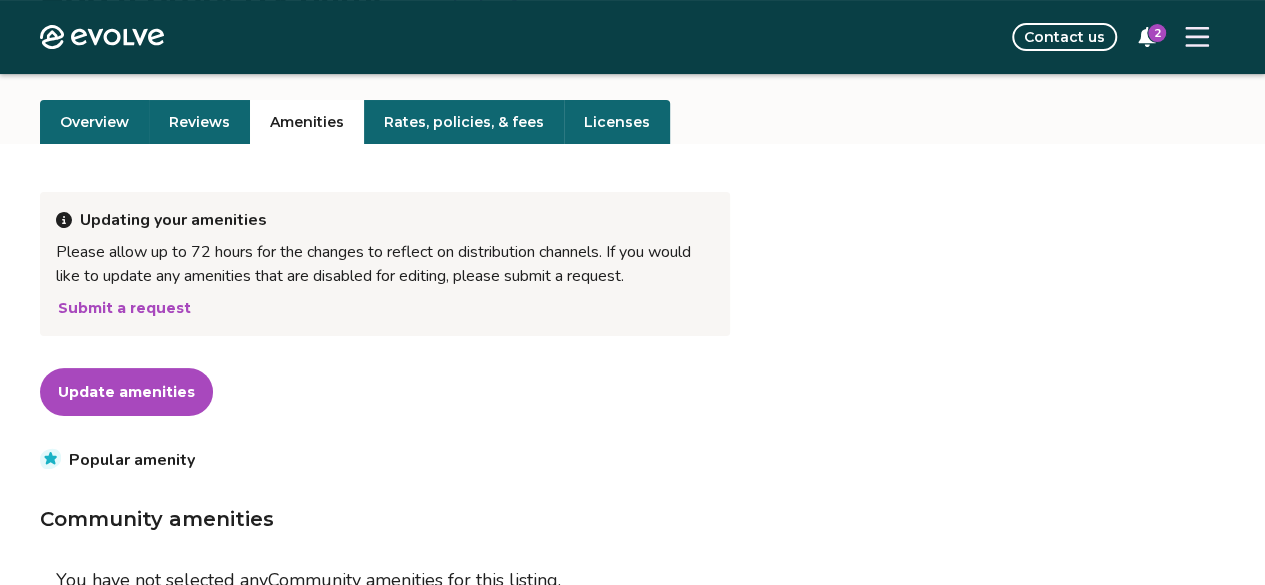 click on "Popular amenity" at bounding box center (132, 460) 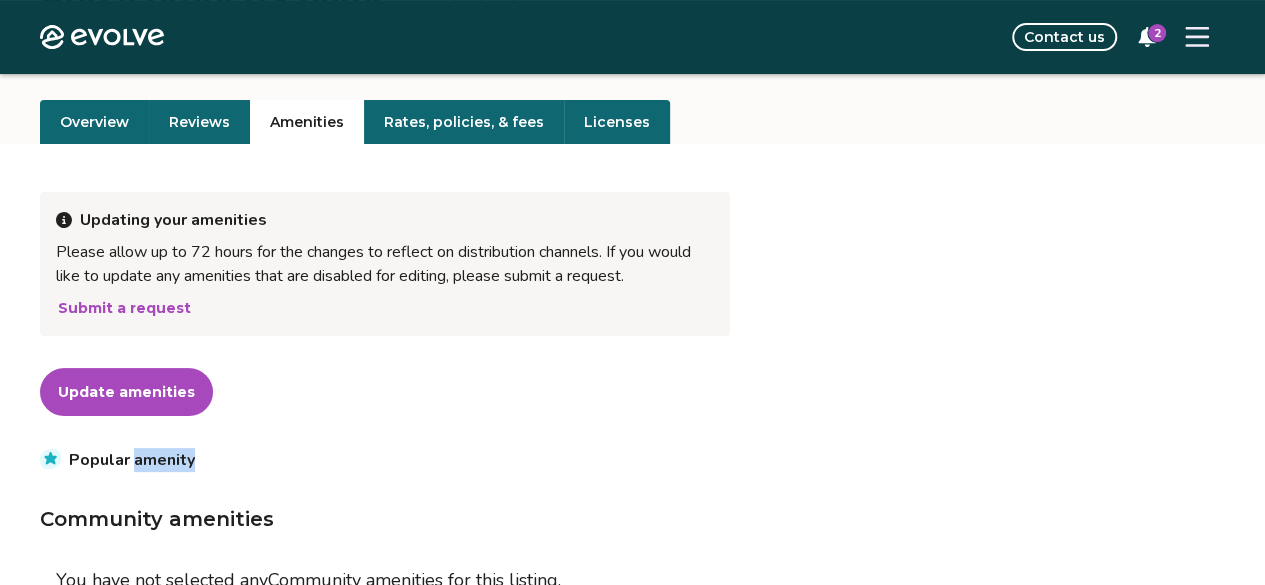 click on "Popular amenity" at bounding box center (132, 460) 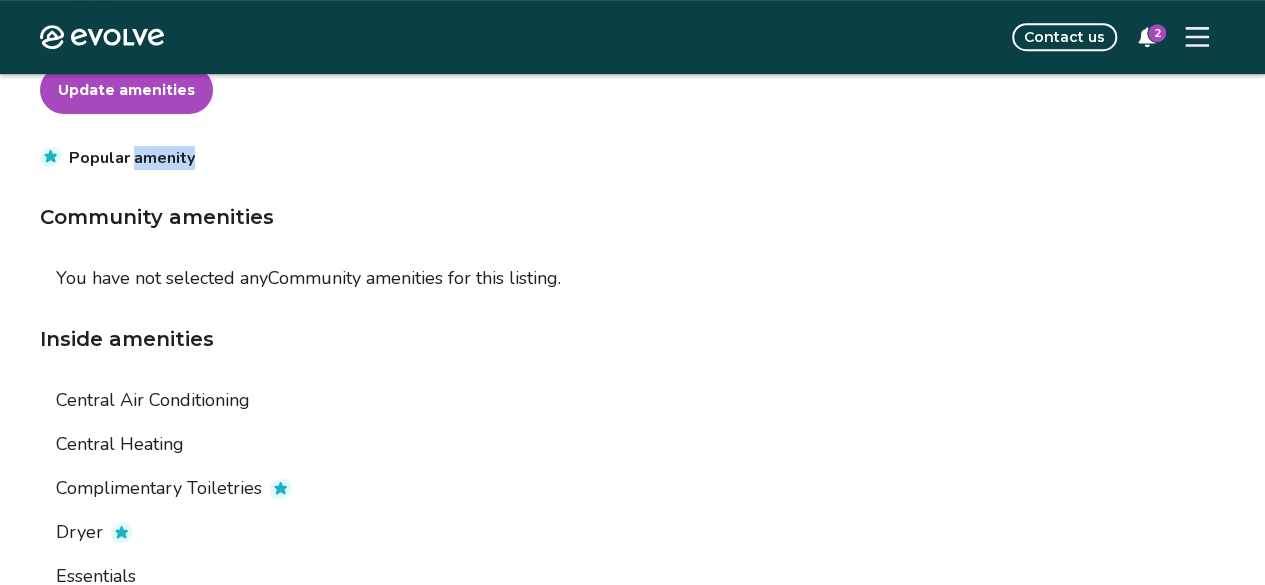 scroll, scrollTop: 522, scrollLeft: 0, axis: vertical 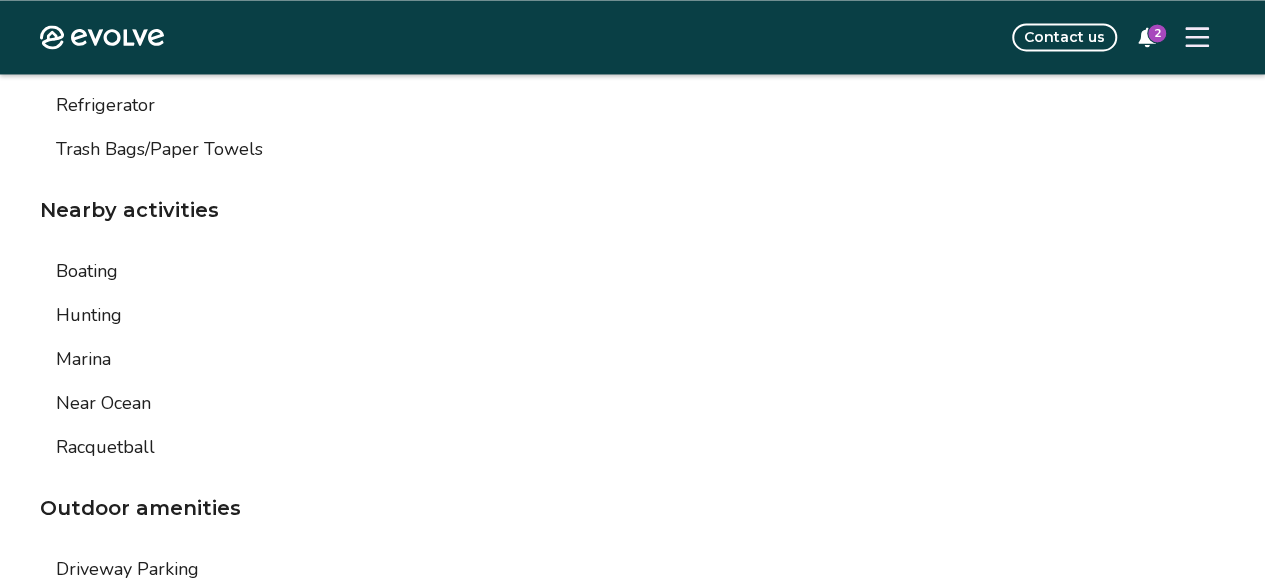 click on "Boating" at bounding box center (460, 271) 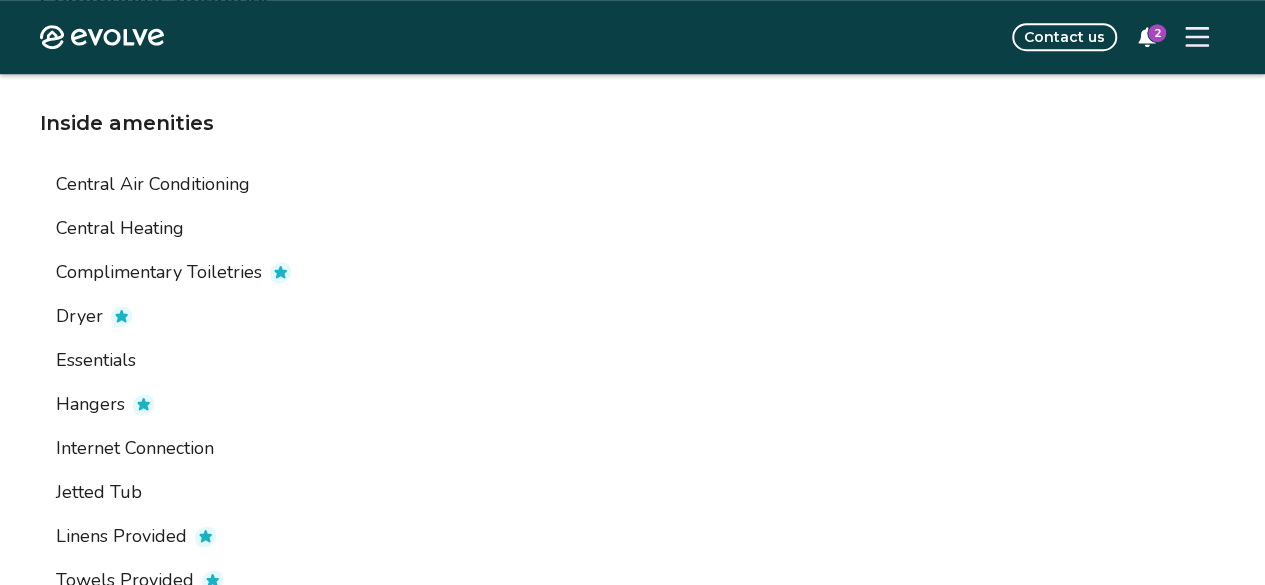 scroll, scrollTop: 716, scrollLeft: 0, axis: vertical 